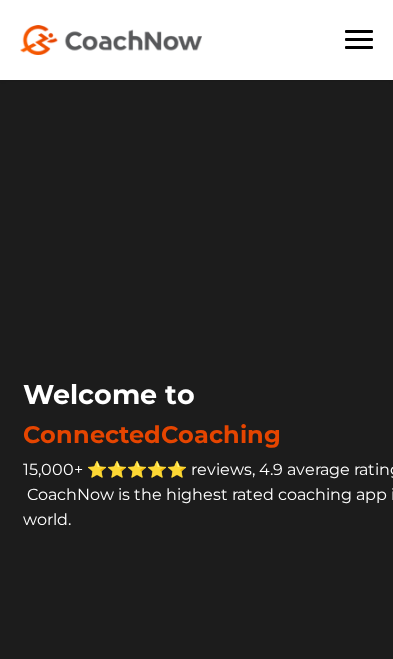 scroll, scrollTop: 308, scrollLeft: 0, axis: vertical 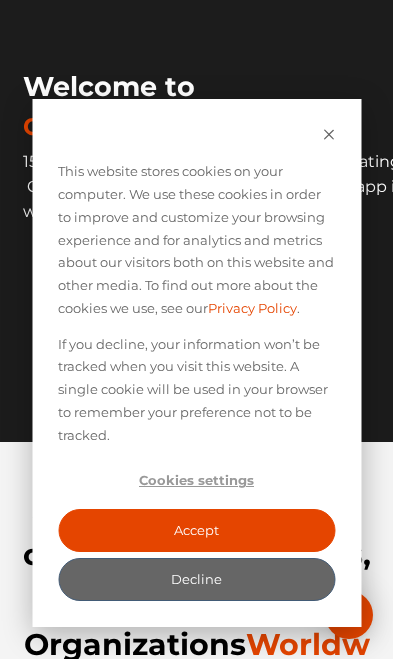 click on "If you decline, your information won’t be tracked when you visit this website. A single cookie will be used in your browser to remember your preference not to be tracked." at bounding box center [196, 390] 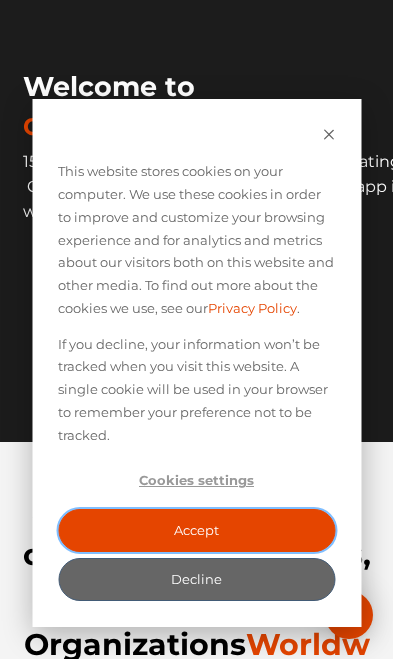 click on "Accept" at bounding box center (196, 530) 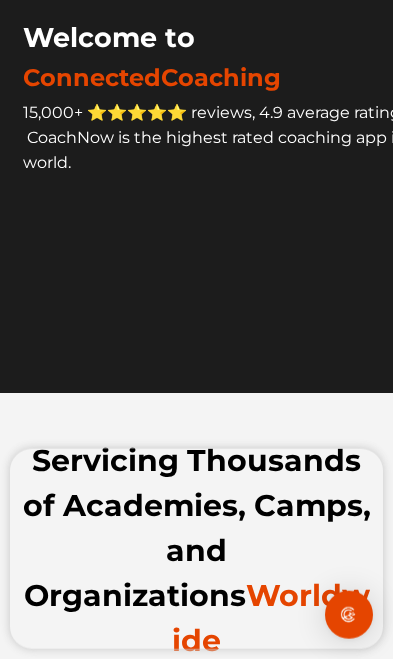 scroll, scrollTop: 358, scrollLeft: 0, axis: vertical 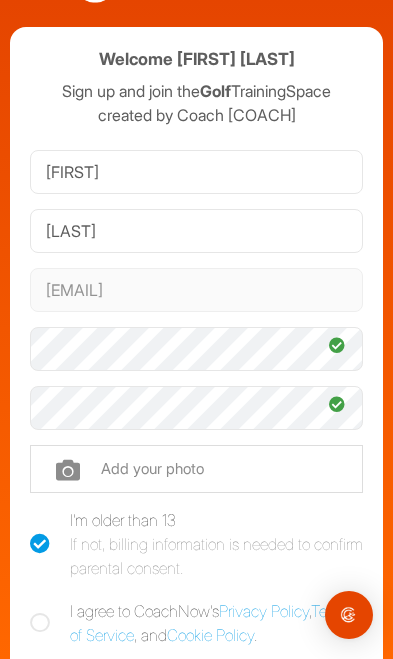 click at bounding box center (40, 623) 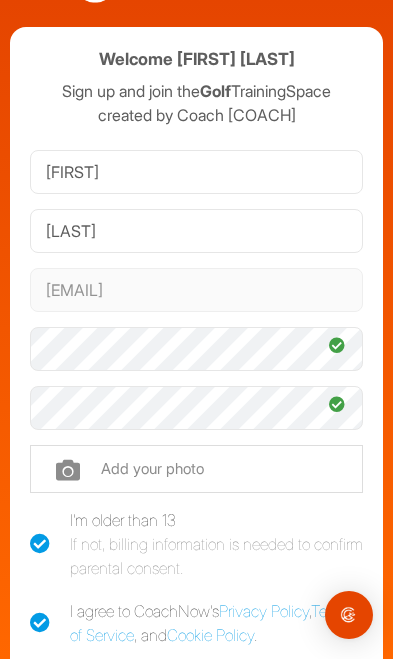 click at bounding box center (196, 469) 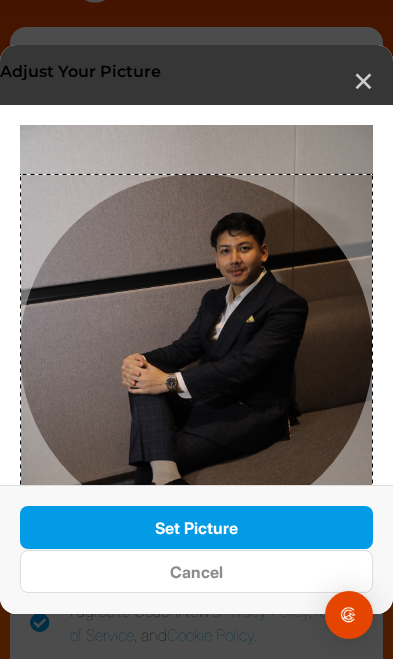 click on "Set Picture" at bounding box center (196, 527) 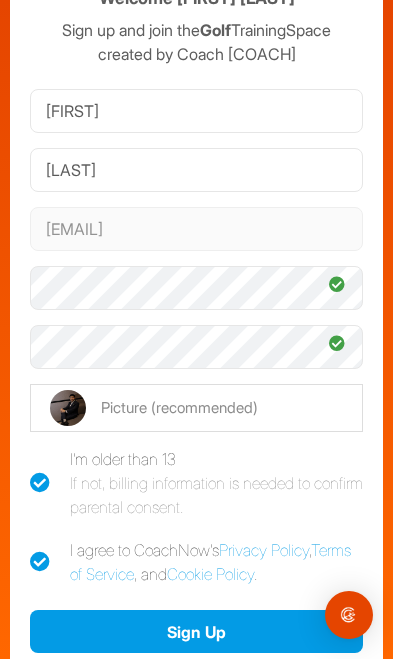 scroll, scrollTop: 124, scrollLeft: 0, axis: vertical 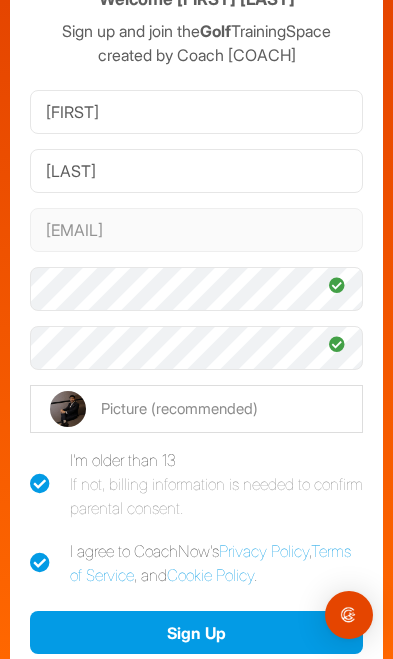 click on "Sign Up" at bounding box center (196, 632) 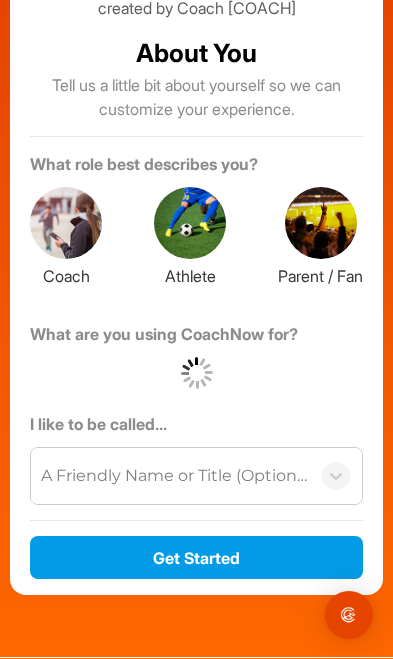 scroll, scrollTop: 166, scrollLeft: 0, axis: vertical 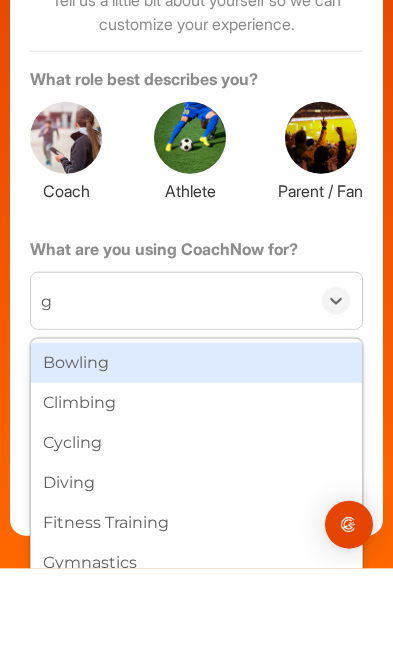 type on "go" 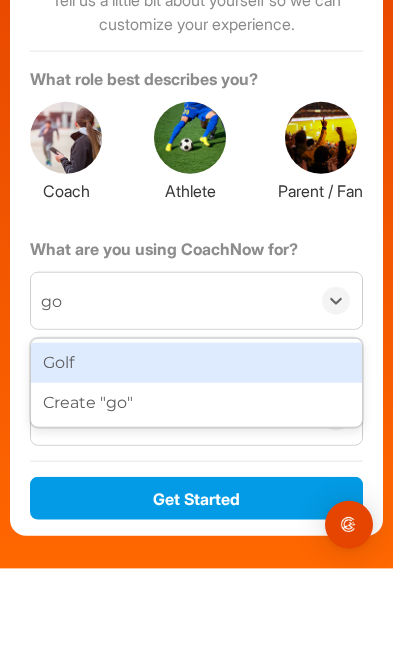 click on "Golf" at bounding box center (196, 453) 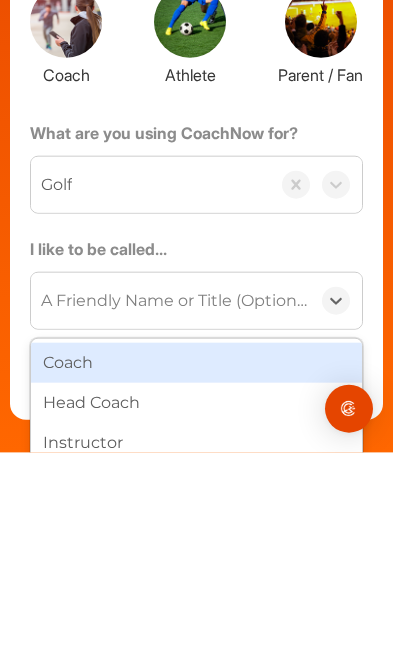 type on "[FIRST] [LAST]" 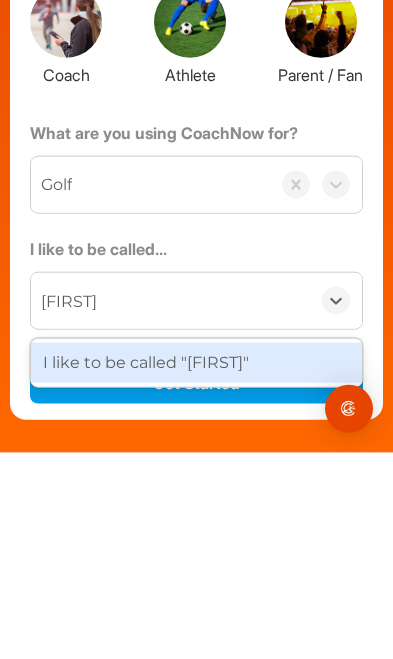 type on "Ammar" 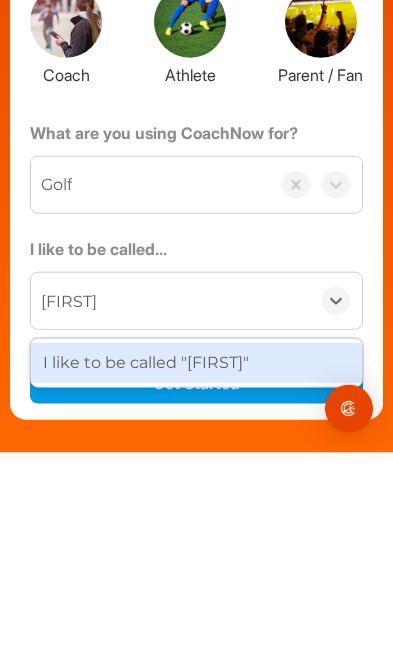 type 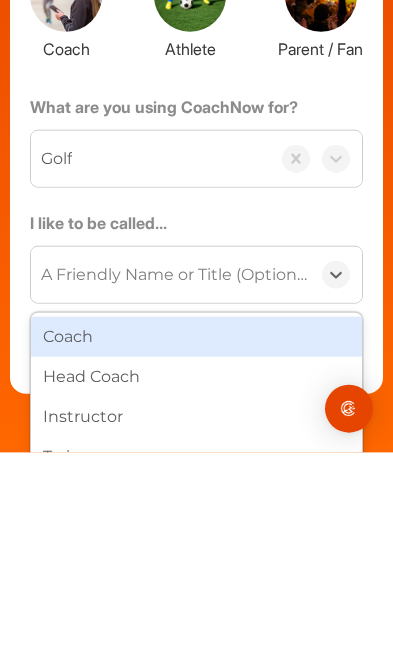 scroll, scrollTop: 191, scrollLeft: 0, axis: vertical 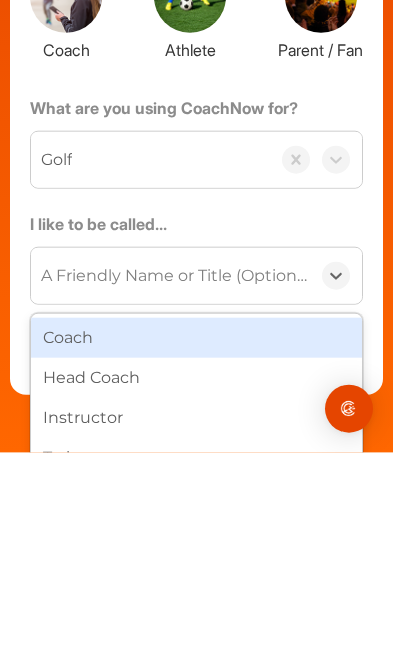 click on "I like to be called..." at bounding box center (196, 434) 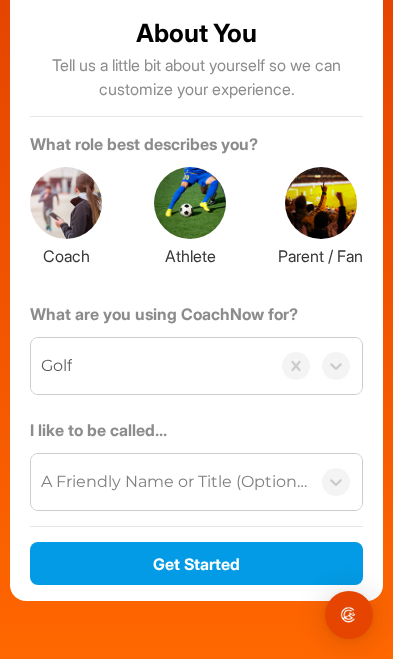 click on "Get Started" at bounding box center [196, 563] 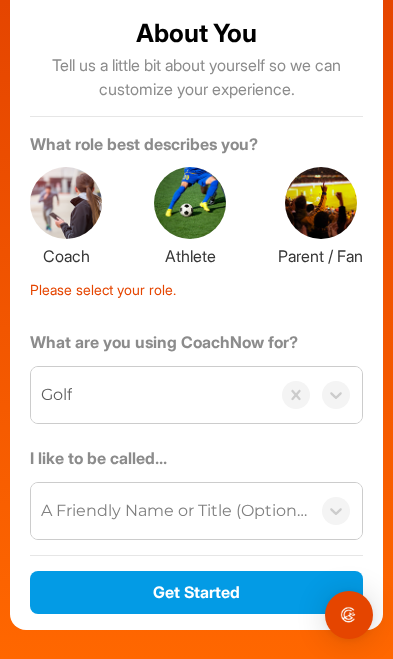 click at bounding box center [190, 203] 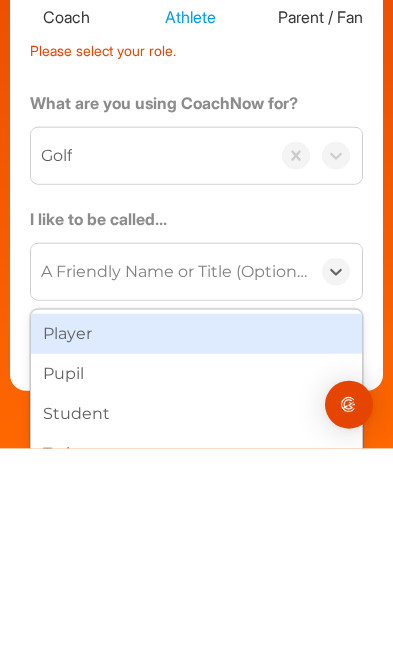 scroll, scrollTop: 219, scrollLeft: 0, axis: vertical 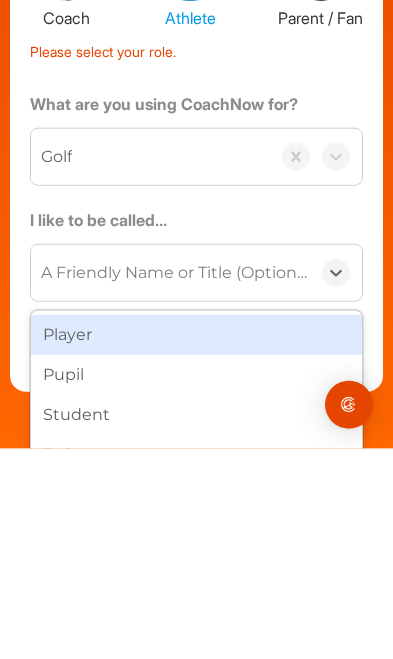 click on "Student" at bounding box center (196, 625) 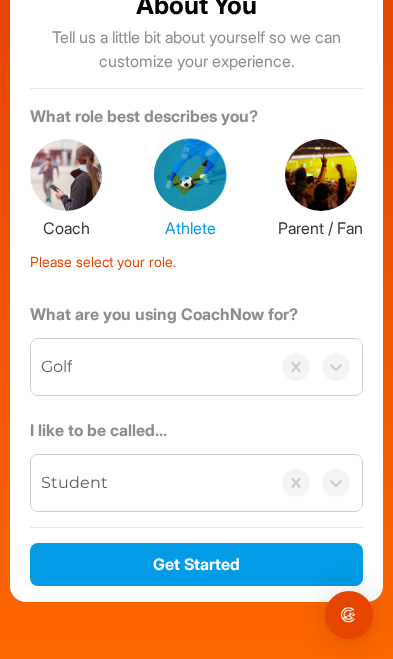 click on "Get Started" at bounding box center [196, 564] 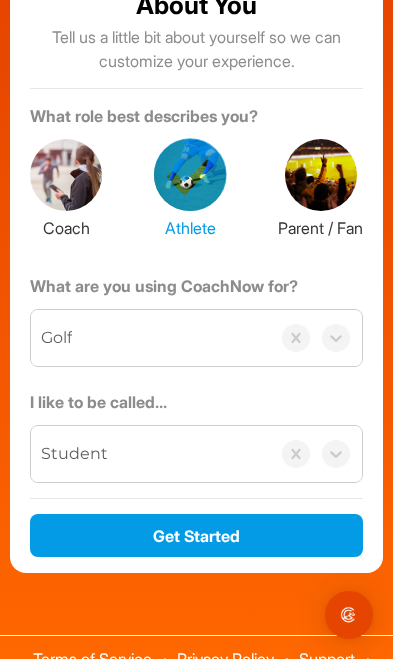 scroll, scrollTop: 191, scrollLeft: 0, axis: vertical 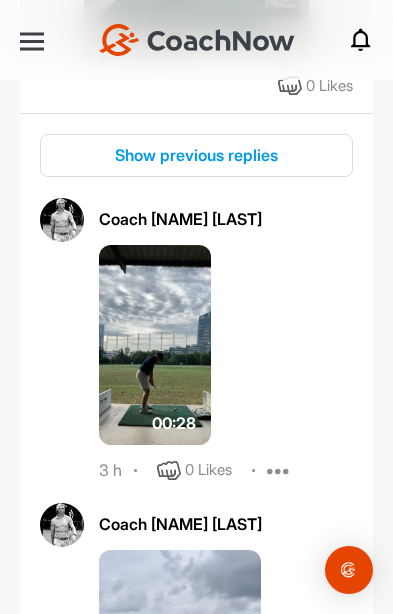 click at bounding box center [155, 345] 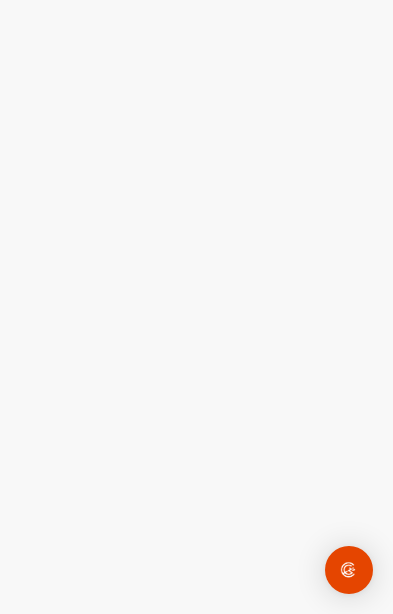 scroll, scrollTop: 0, scrollLeft: 0, axis: both 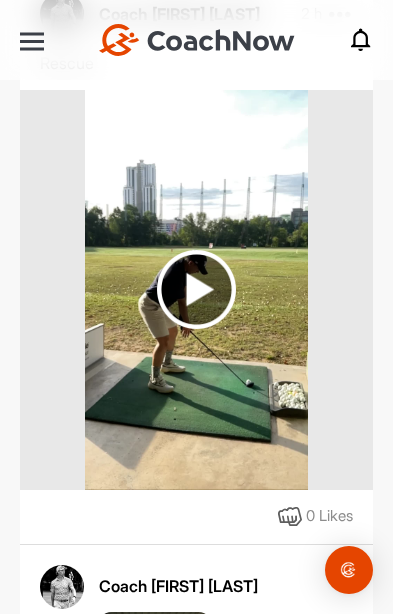 click at bounding box center [196, 289] 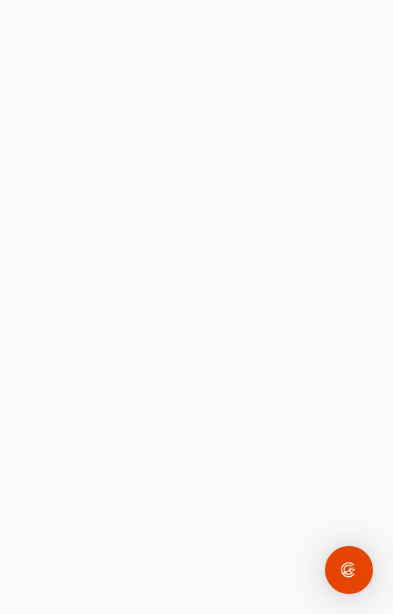 scroll, scrollTop: 0, scrollLeft: 0, axis: both 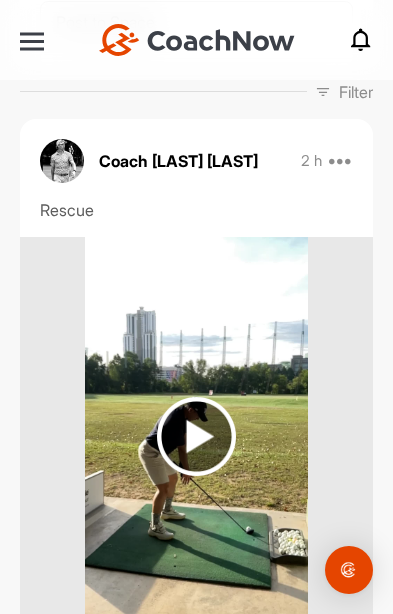 click at bounding box center [196, 436] 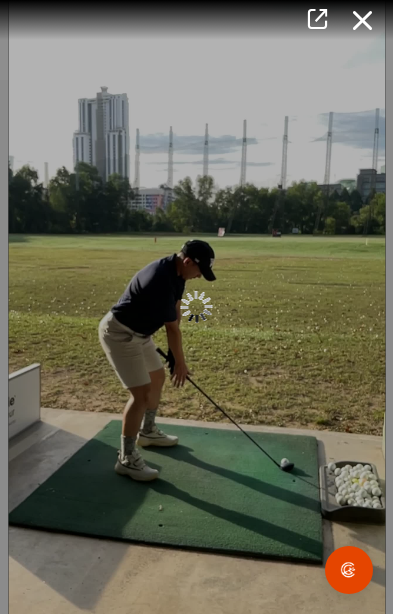 click at bounding box center [197, 307] 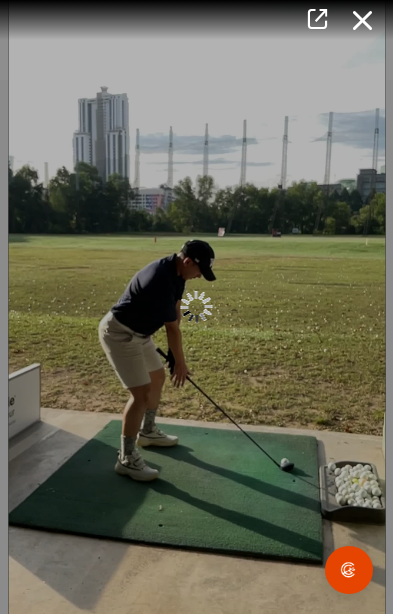 click at bounding box center (197, 307) 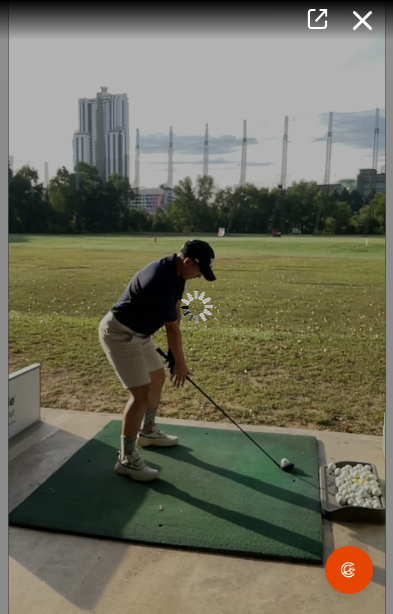 click at bounding box center (197, 307) 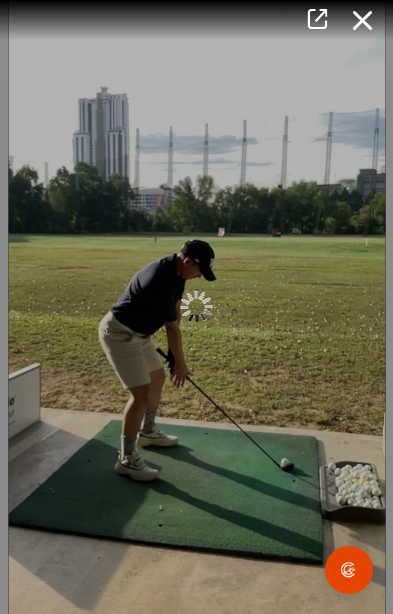 click at bounding box center (363, 20) 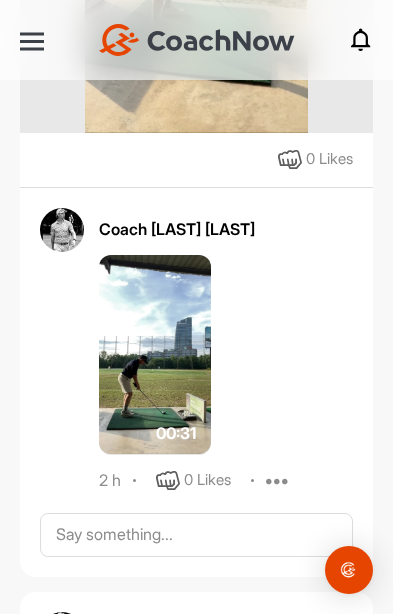 scroll, scrollTop: 828, scrollLeft: 0, axis: vertical 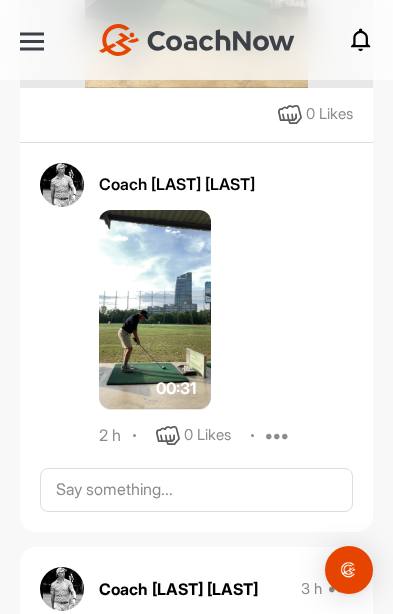 click at bounding box center [155, 310] 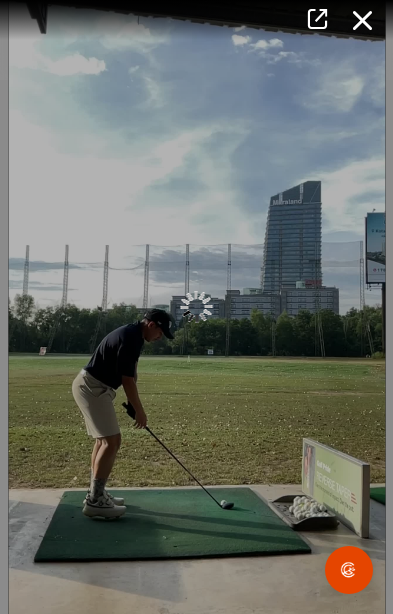 click at bounding box center (196, 307) 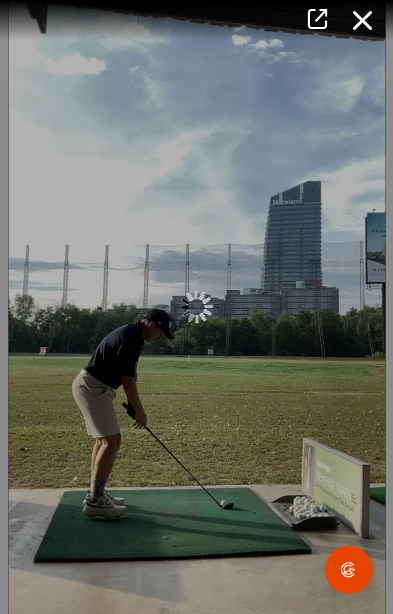 click at bounding box center [363, 20] 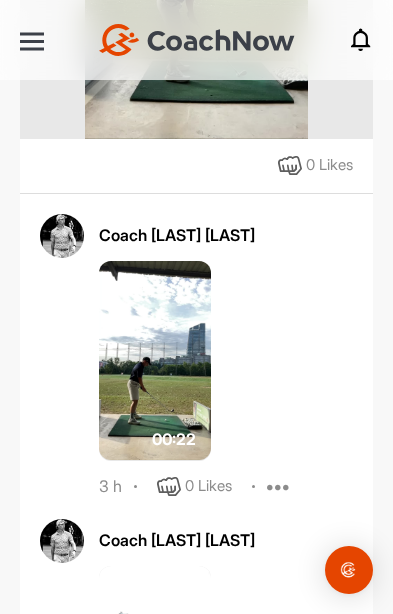scroll, scrollTop: 1507, scrollLeft: 0, axis: vertical 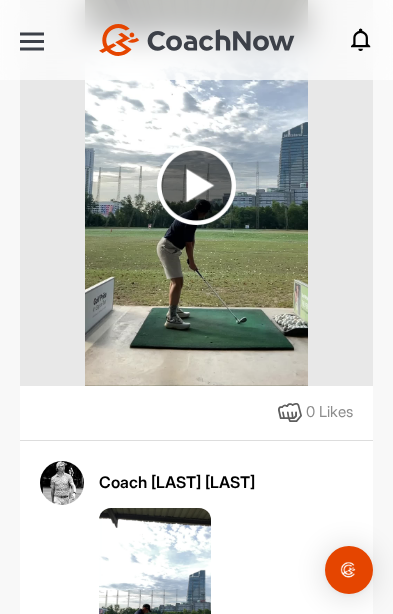 click at bounding box center [196, 185] 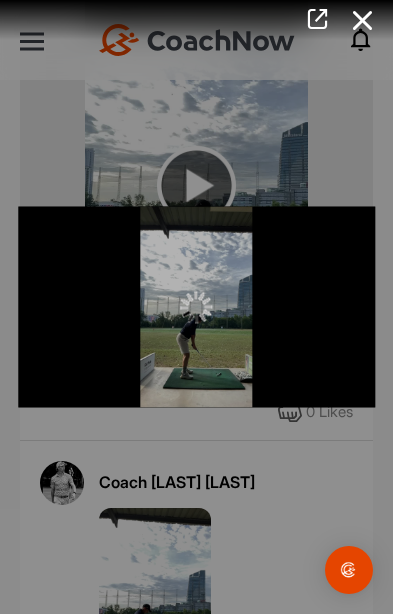 click at bounding box center (196, 307) 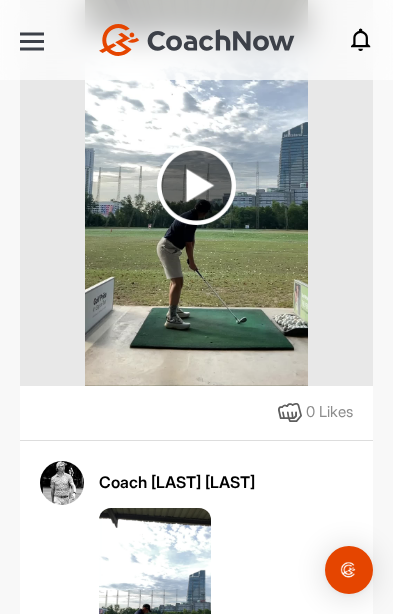 click at bounding box center [196, 185] 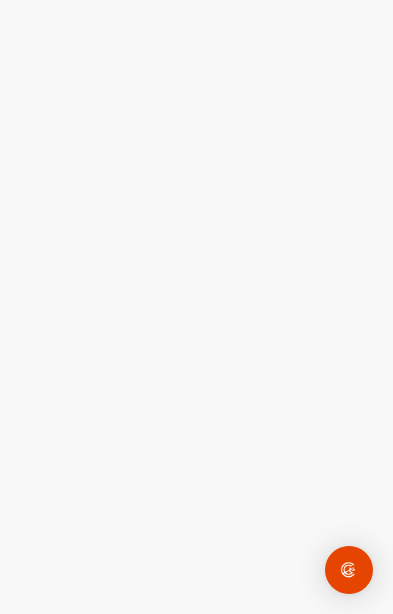 scroll, scrollTop: 0, scrollLeft: 0, axis: both 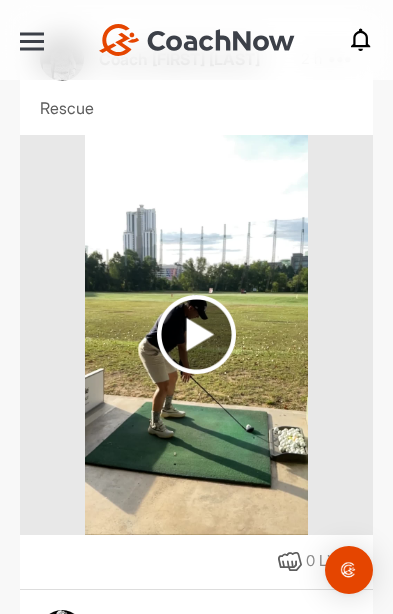 click at bounding box center (196, 334) 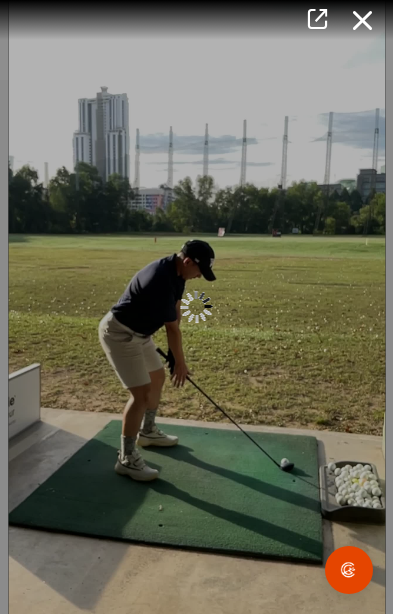 click at bounding box center [197, 307] 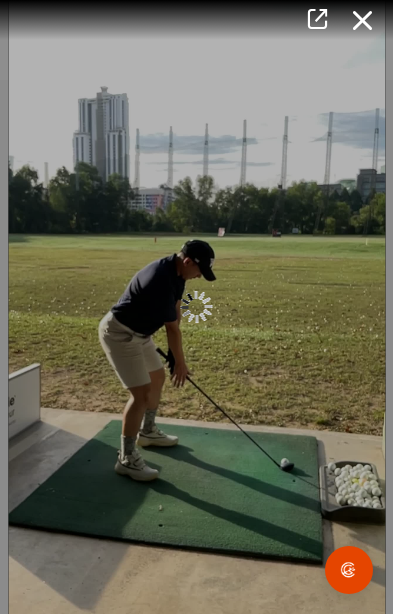 click at bounding box center (363, 20) 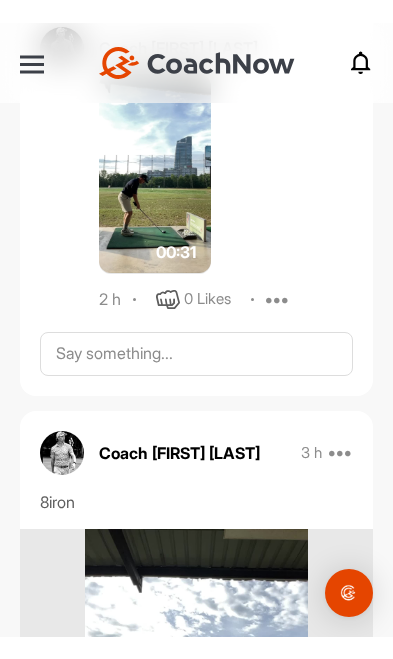 scroll, scrollTop: 1068, scrollLeft: 0, axis: vertical 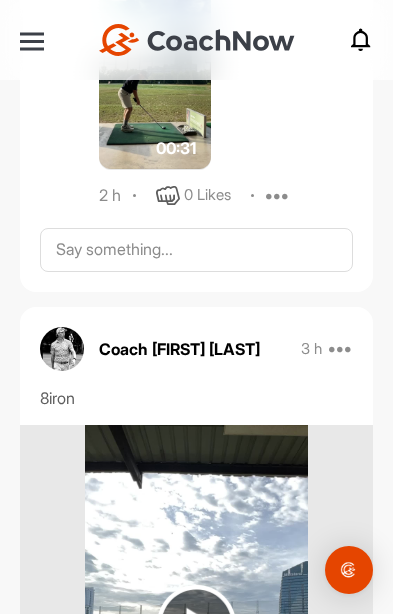click at bounding box center (155, 70) 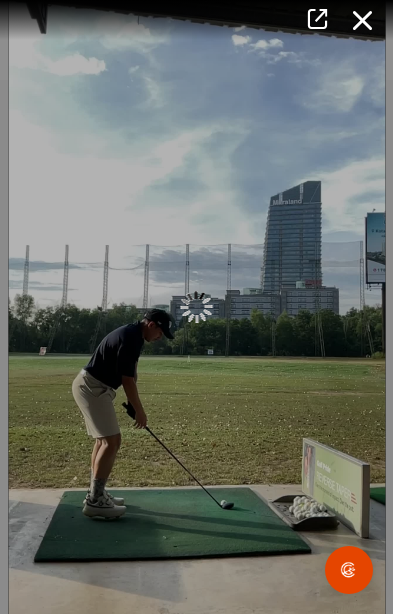 click at bounding box center (363, 20) 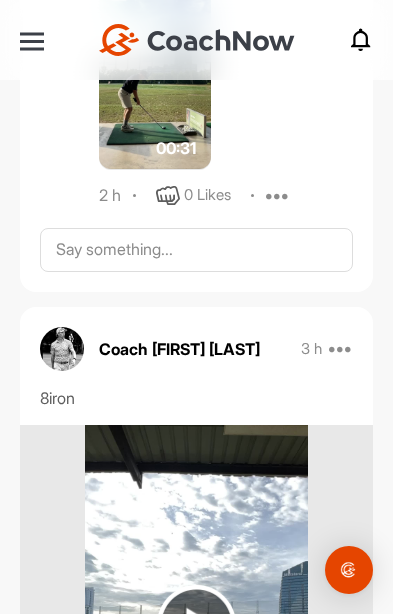 click at bounding box center [361, 40] 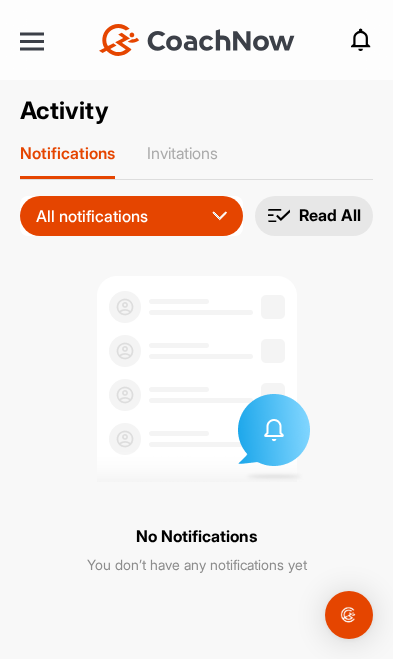 scroll, scrollTop: 0, scrollLeft: 0, axis: both 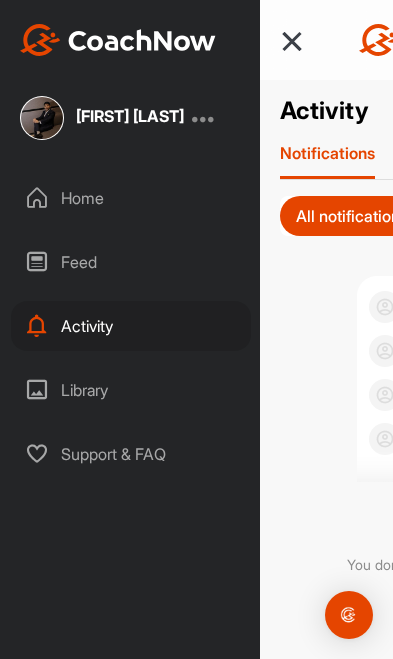 click at bounding box center [292, 41] 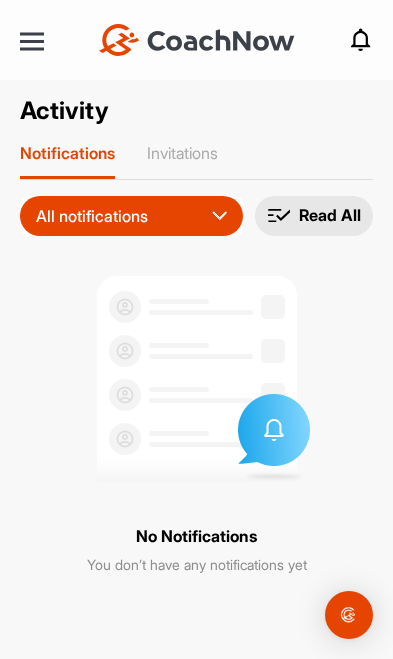 click on "Invitations" at bounding box center [182, 153] 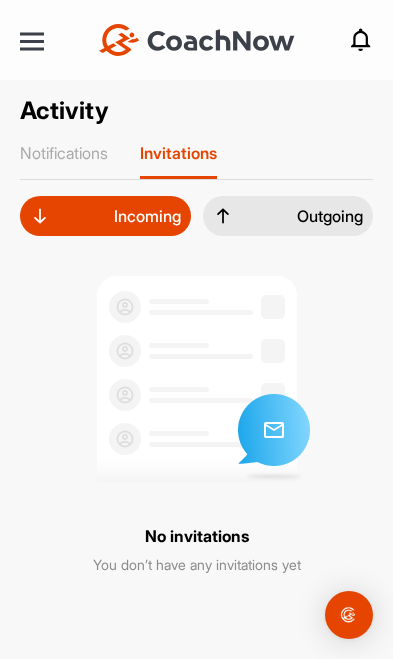 click on "Notifications" at bounding box center (64, 153) 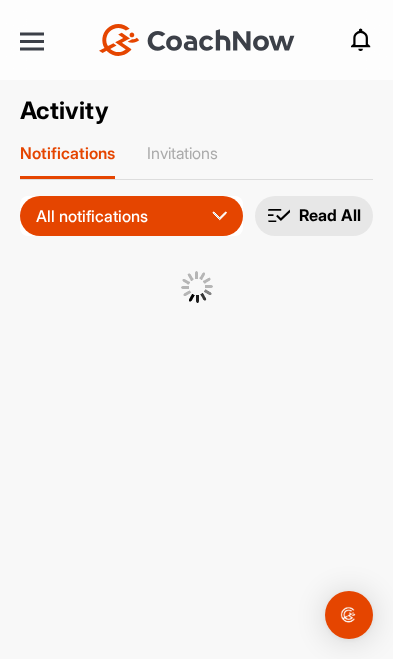 click at bounding box center [32, 41] 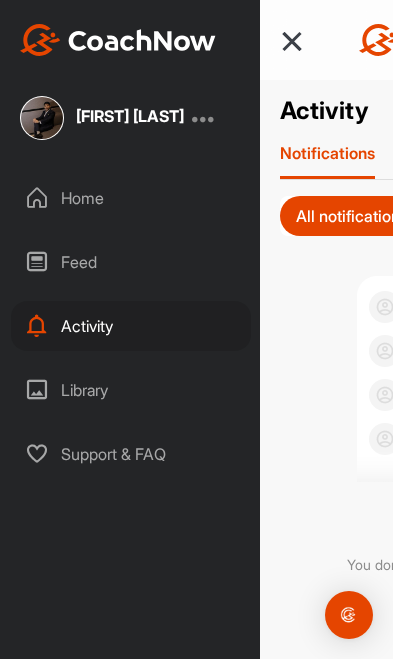 click on "Home" at bounding box center [131, 198] 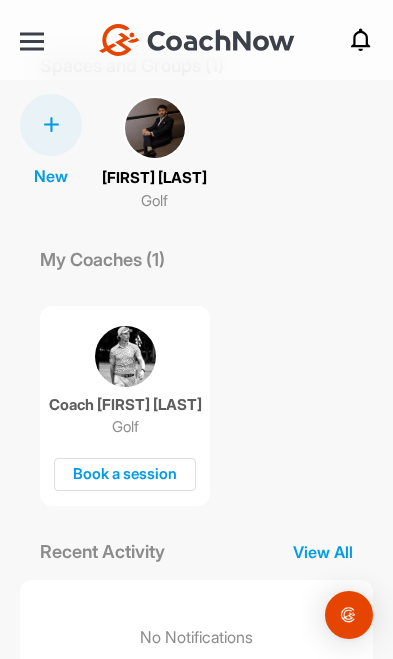 scroll, scrollTop: 43, scrollLeft: 0, axis: vertical 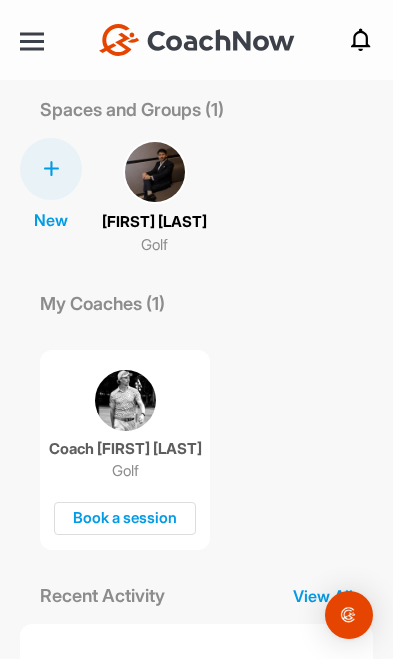 click on "My Coaches (1)" at bounding box center [102, 303] 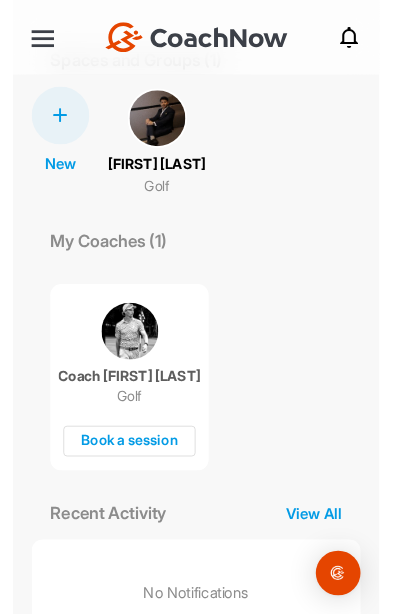 scroll, scrollTop: 43, scrollLeft: 0, axis: vertical 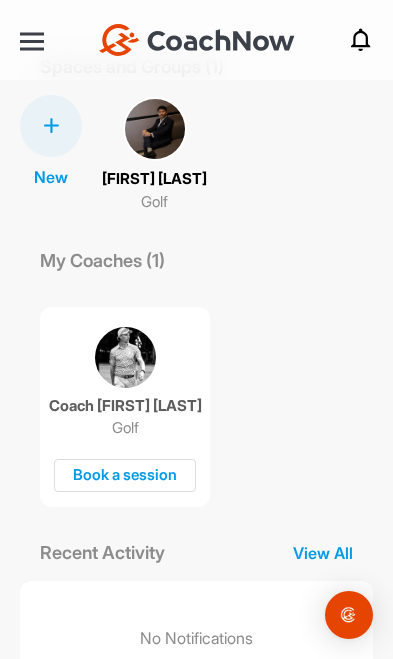 click on "View All" at bounding box center (323, 553) 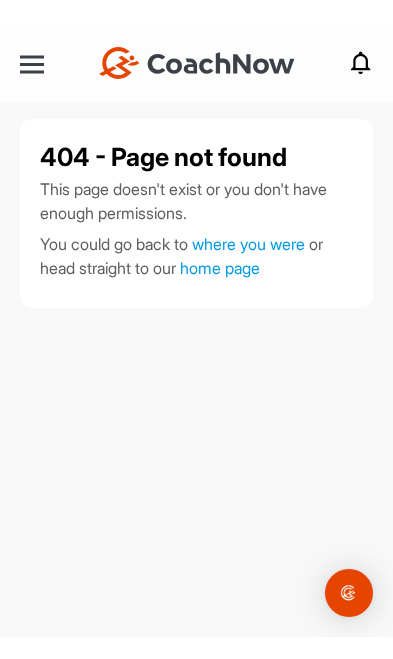 scroll, scrollTop: 0, scrollLeft: 0, axis: both 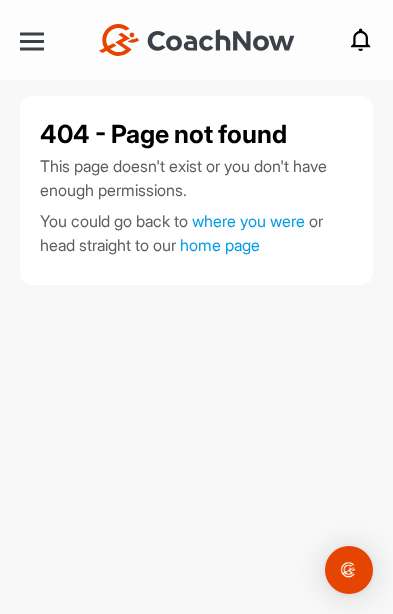 click at bounding box center [32, 41] 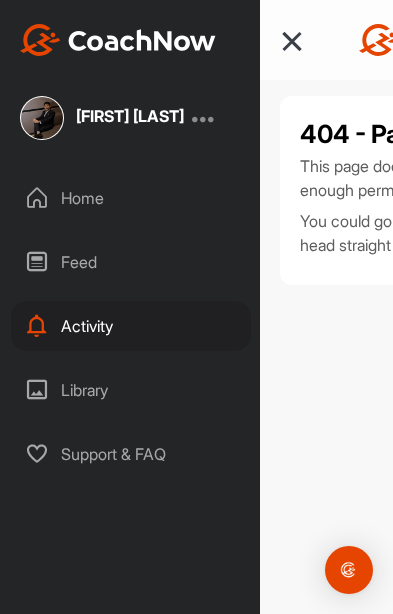 click on "Home" at bounding box center (131, 198) 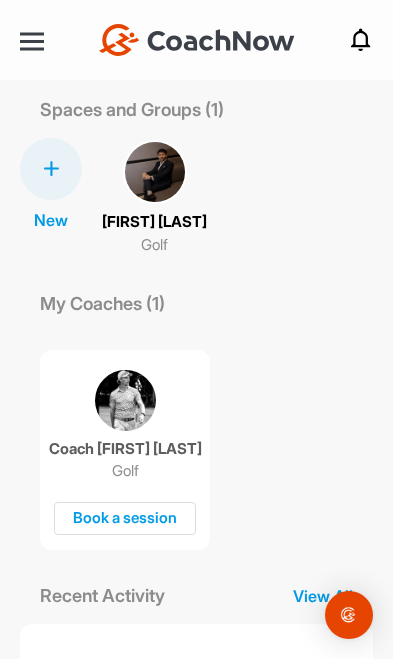 click on "My Coaches (1)" at bounding box center [102, 303] 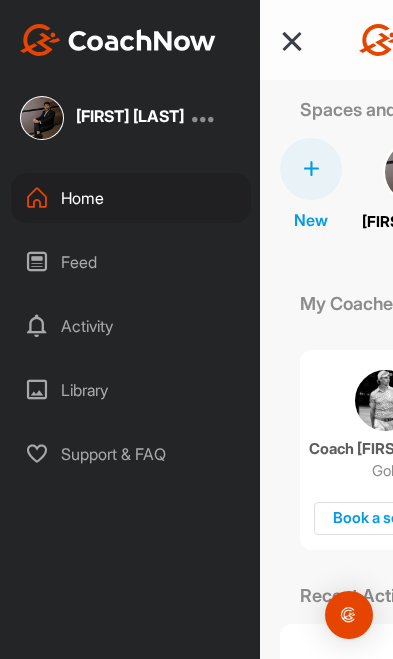 click on "Feed" at bounding box center [131, 262] 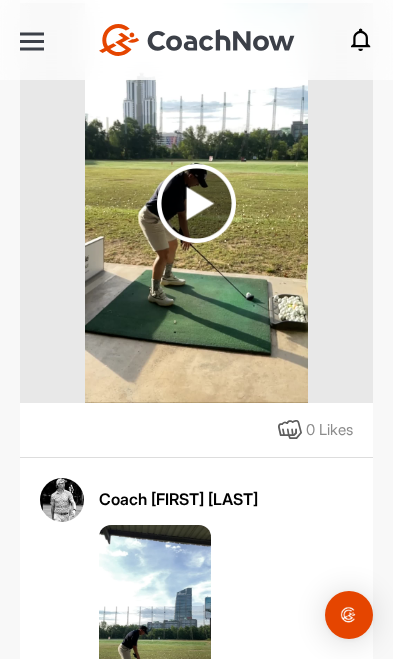 scroll, scrollTop: 353, scrollLeft: 0, axis: vertical 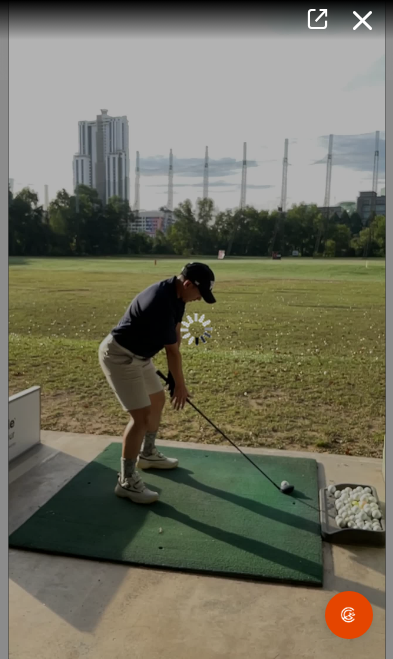 click at bounding box center [363, 20] 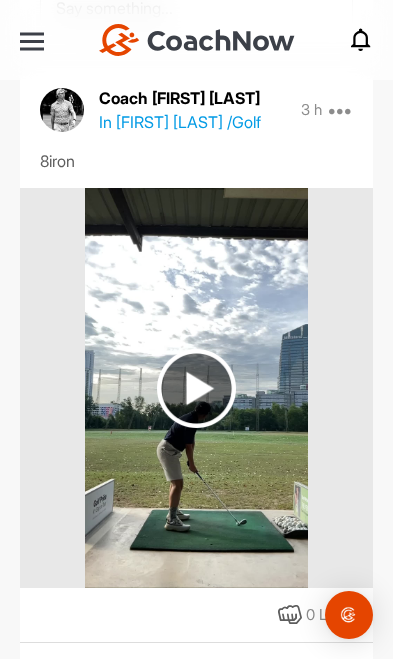 scroll, scrollTop: 1189, scrollLeft: 0, axis: vertical 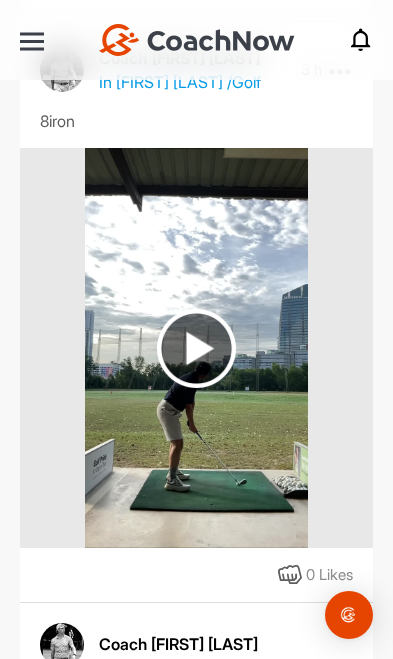 click at bounding box center [196, 348] 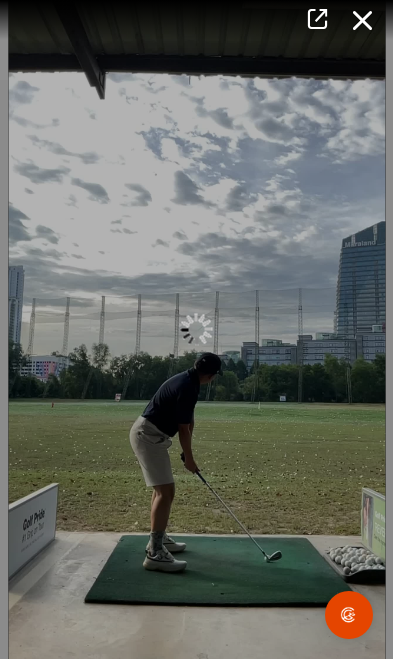 click at bounding box center (196, 329) 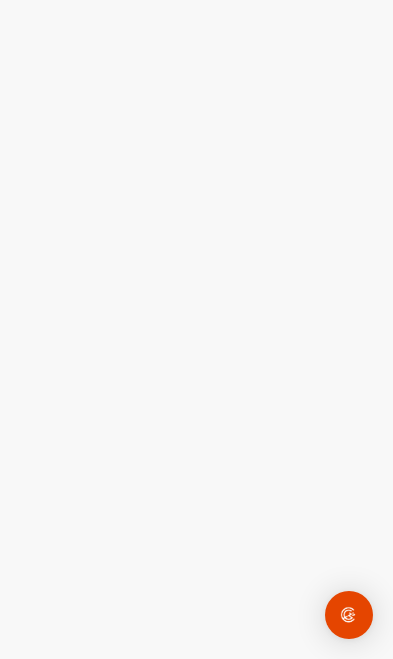 scroll, scrollTop: 0, scrollLeft: 0, axis: both 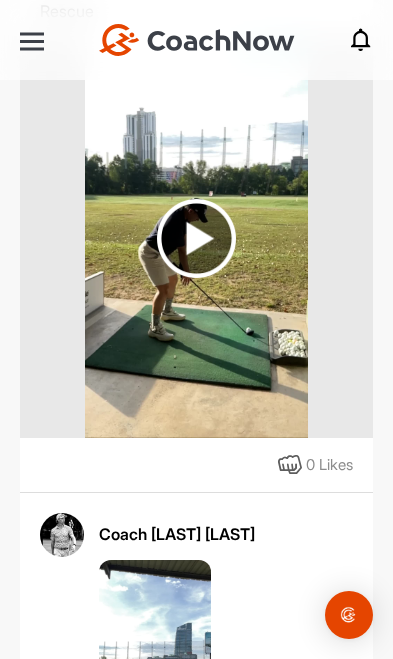 click at bounding box center [196, 238] 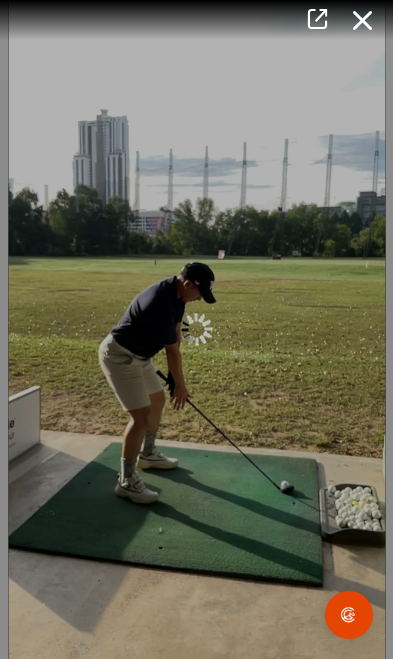 click at bounding box center [363, 20] 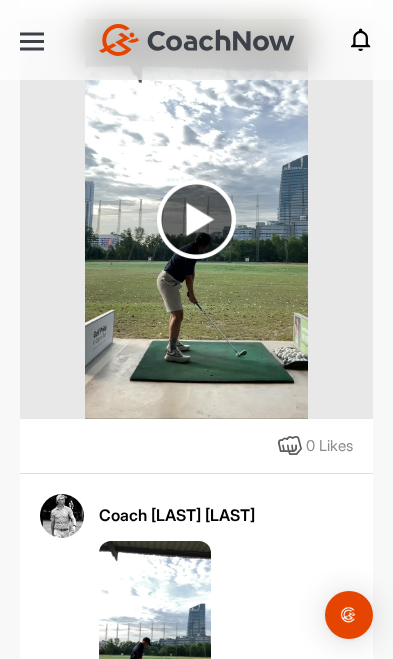 scroll, scrollTop: 1326, scrollLeft: 0, axis: vertical 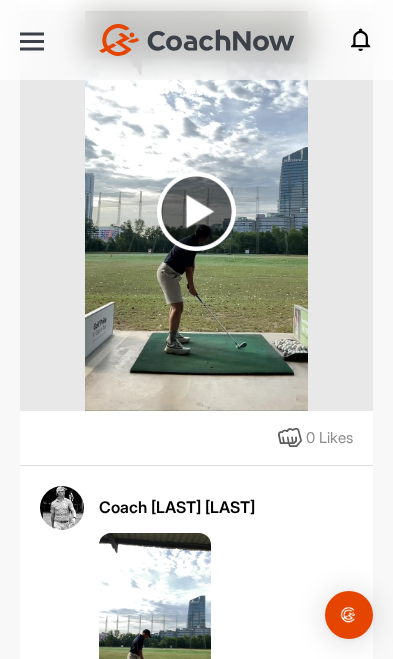 click at bounding box center (196, 211) 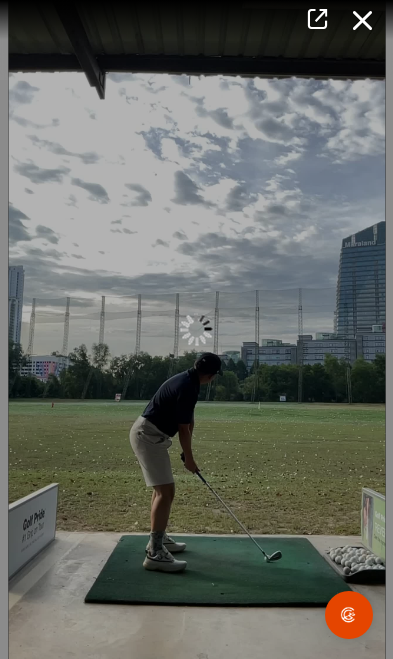 click at bounding box center [363, 20] 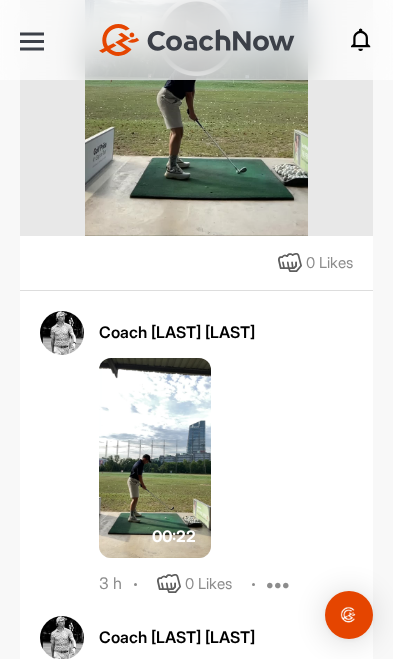 scroll, scrollTop: 1701, scrollLeft: 0, axis: vertical 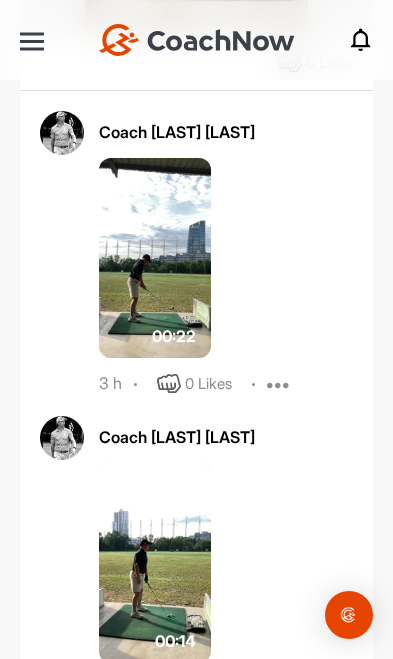 click at bounding box center (155, 258) 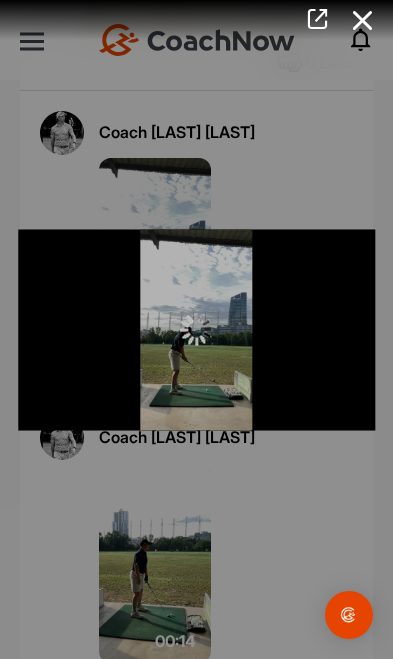 click at bounding box center [363, 20] 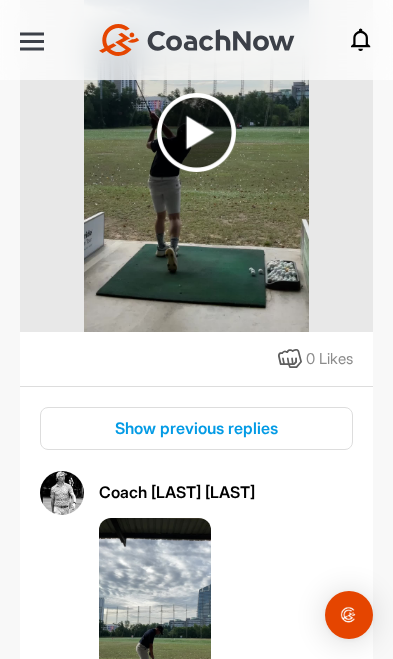 scroll, scrollTop: 2667, scrollLeft: 0, axis: vertical 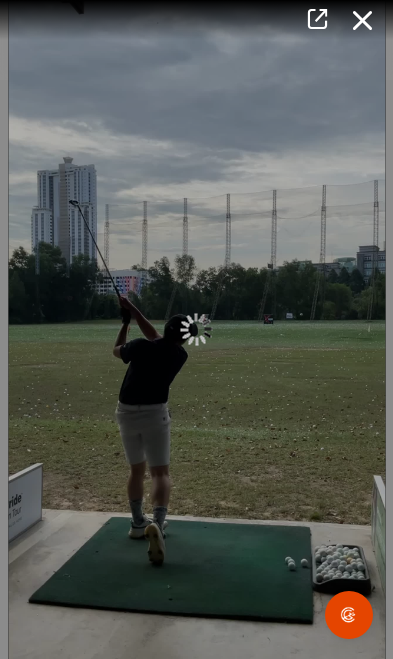 click at bounding box center [363, 20] 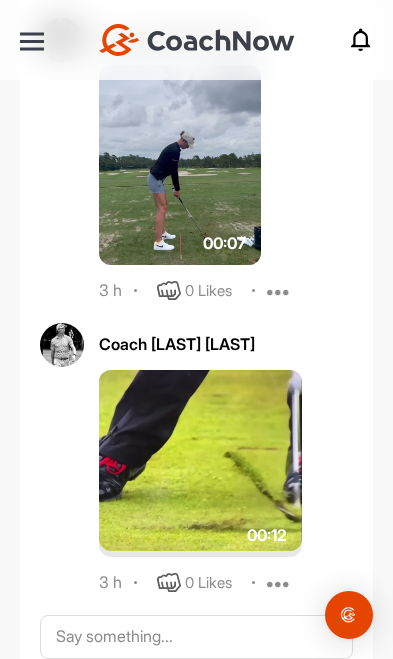 scroll, scrollTop: 3424, scrollLeft: 0, axis: vertical 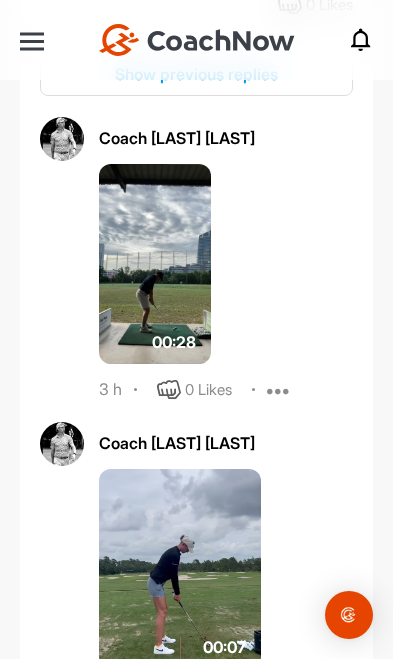 click at bounding box center [155, 264] 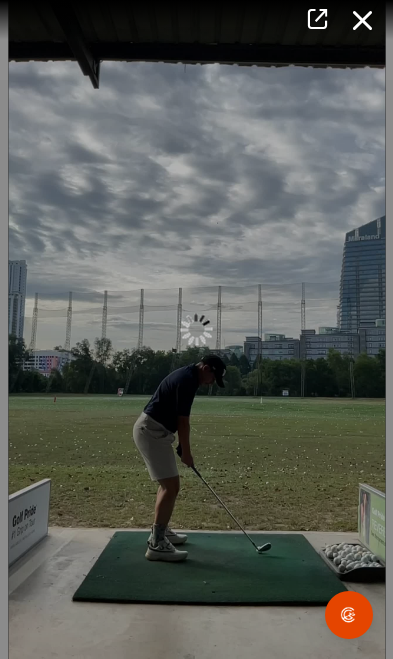 click at bounding box center (197, 330) 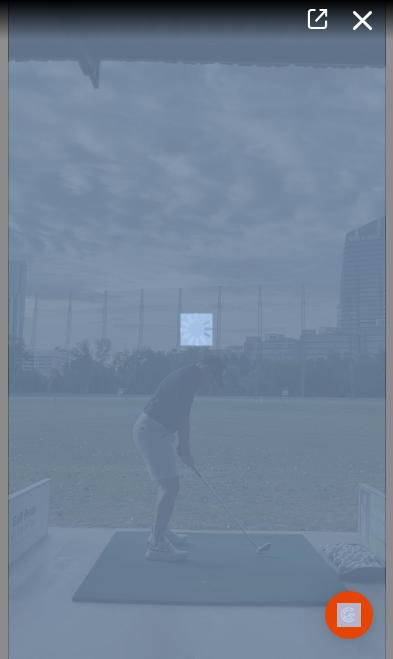 click at bounding box center [196, 329] 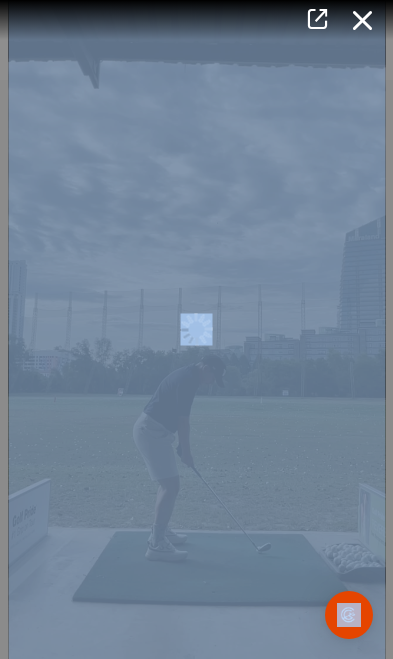 click at bounding box center (349, 615) 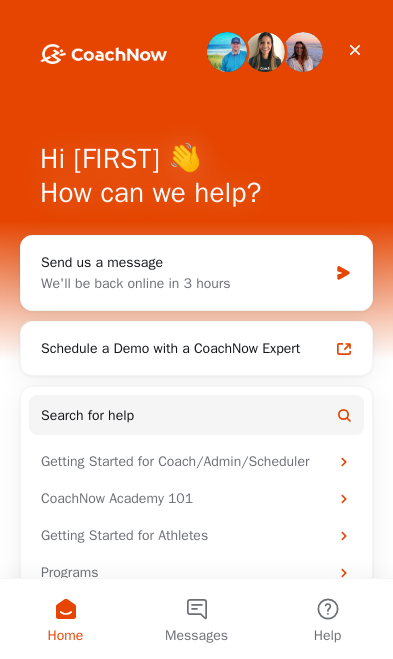 scroll, scrollTop: 0, scrollLeft: 0, axis: both 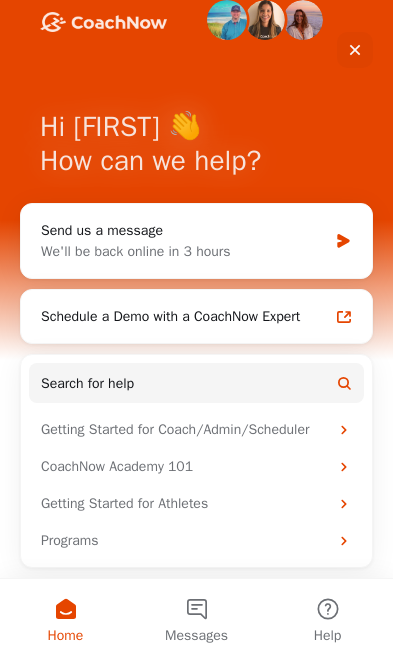 click 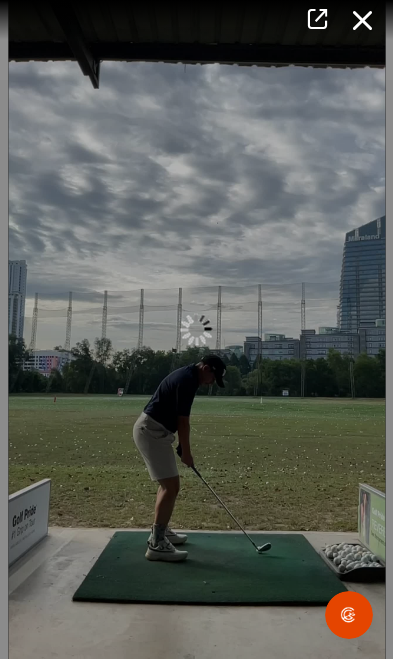 scroll, scrollTop: 0, scrollLeft: 0, axis: both 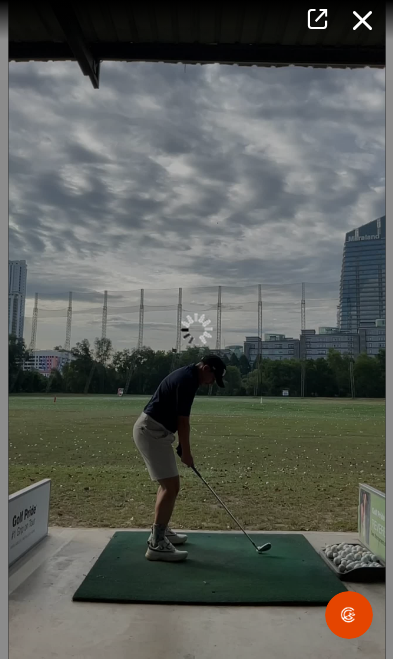 click at bounding box center [363, 20] 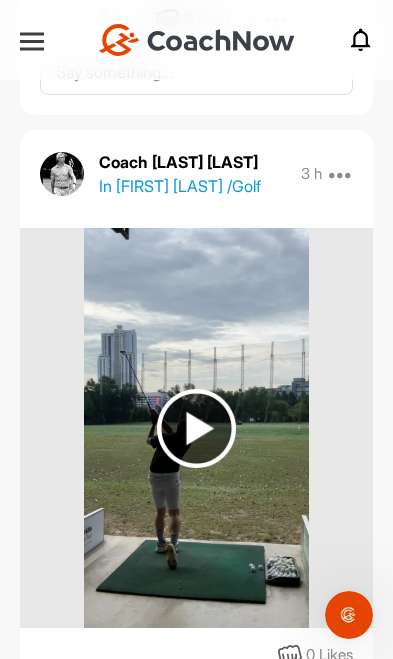 scroll, scrollTop: 2483, scrollLeft: 0, axis: vertical 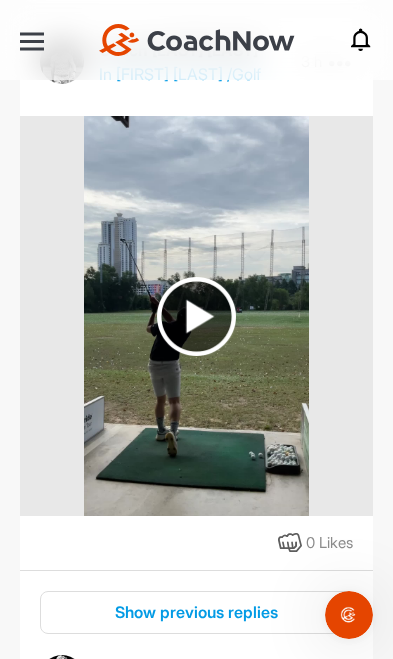 click at bounding box center (196, 316) 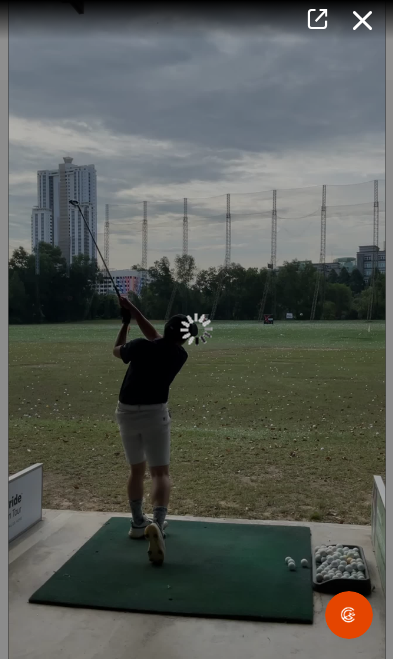 click at bounding box center [363, 20] 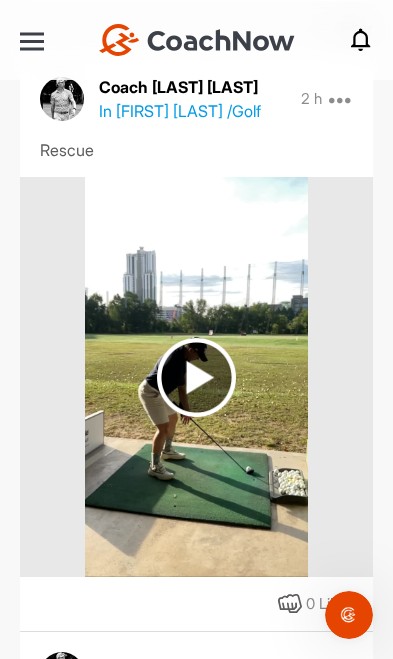 scroll, scrollTop: 222, scrollLeft: 0, axis: vertical 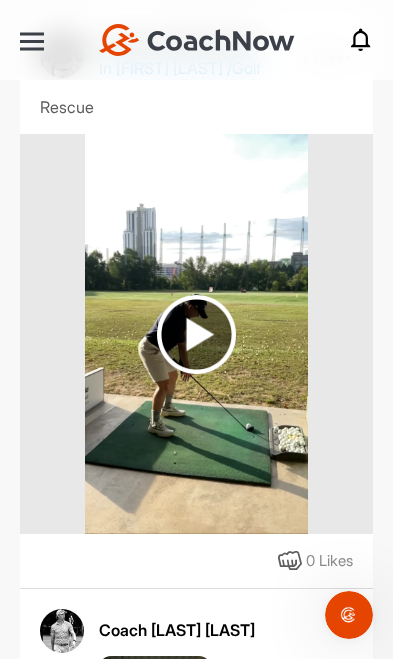 click at bounding box center (196, 334) 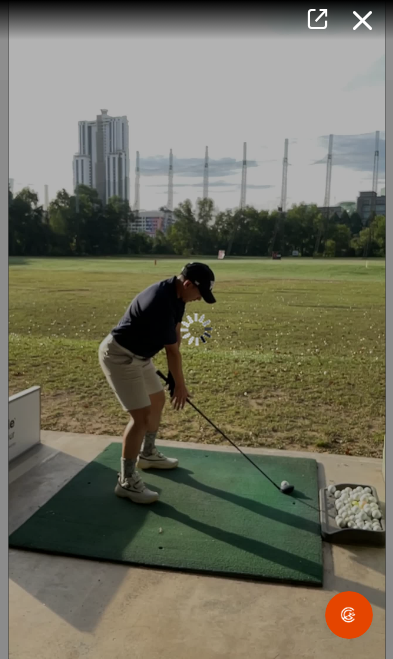 click at bounding box center [363, 20] 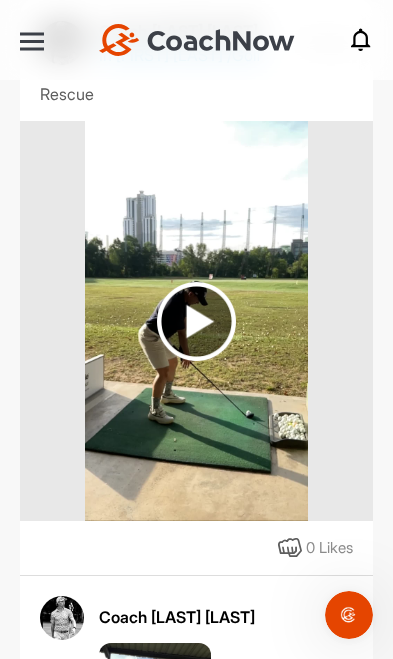 scroll, scrollTop: 258, scrollLeft: 0, axis: vertical 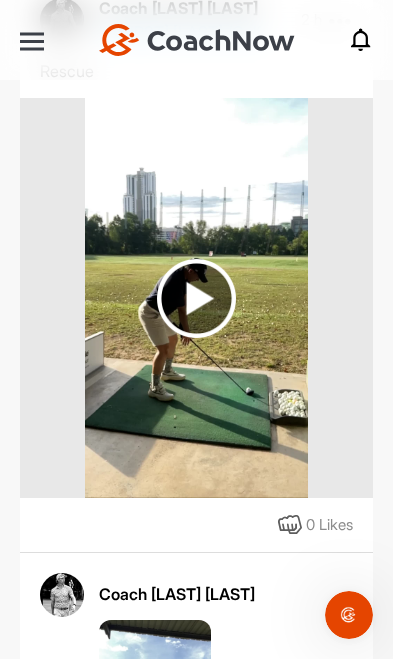 click at bounding box center [196, 298] 